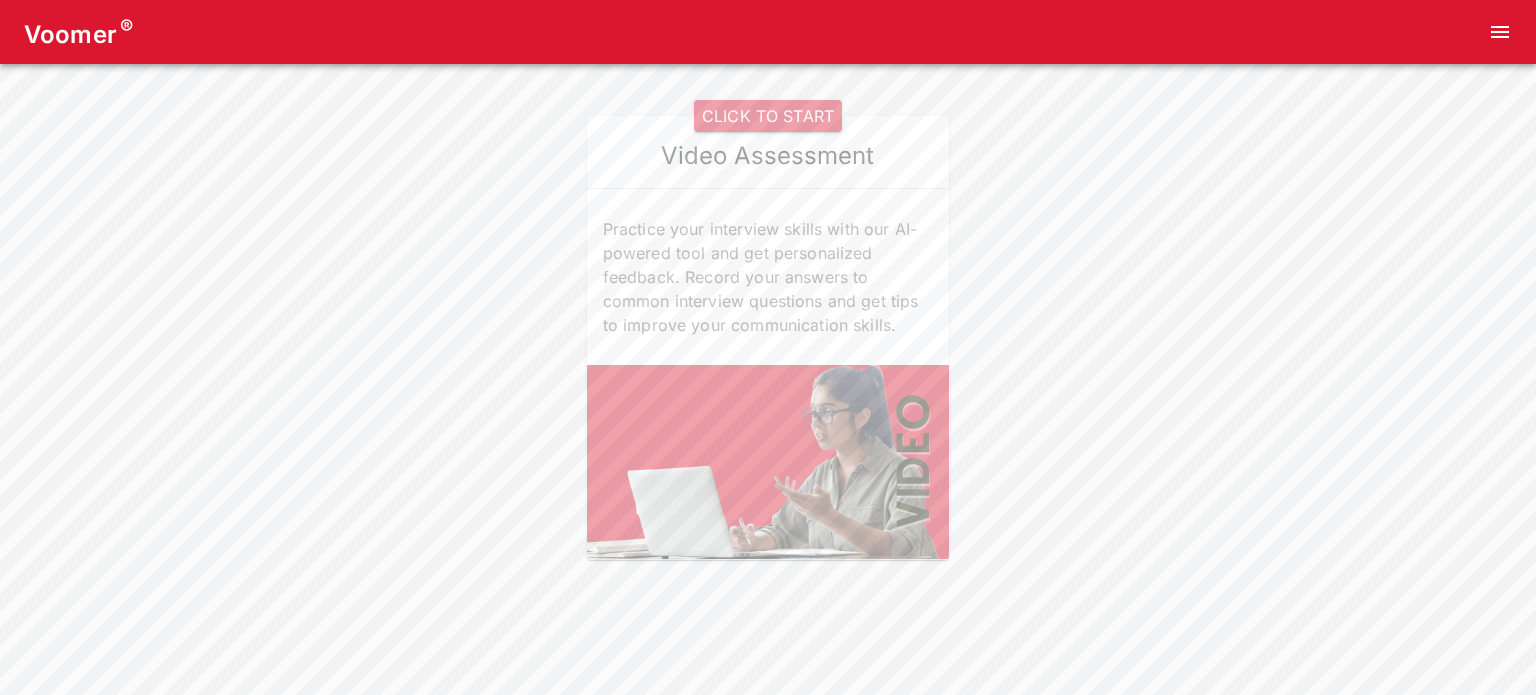 scroll, scrollTop: 0, scrollLeft: 0, axis: both 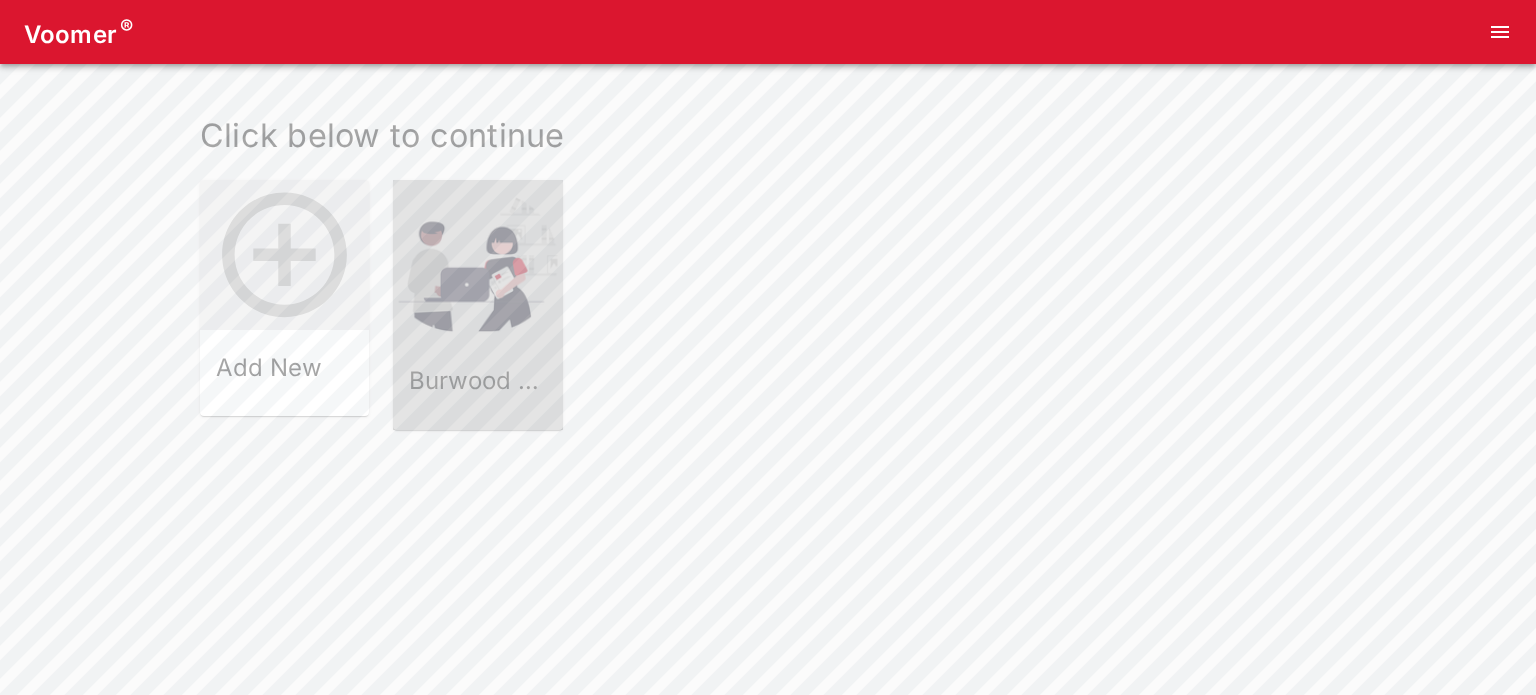 click at bounding box center [477, 264] 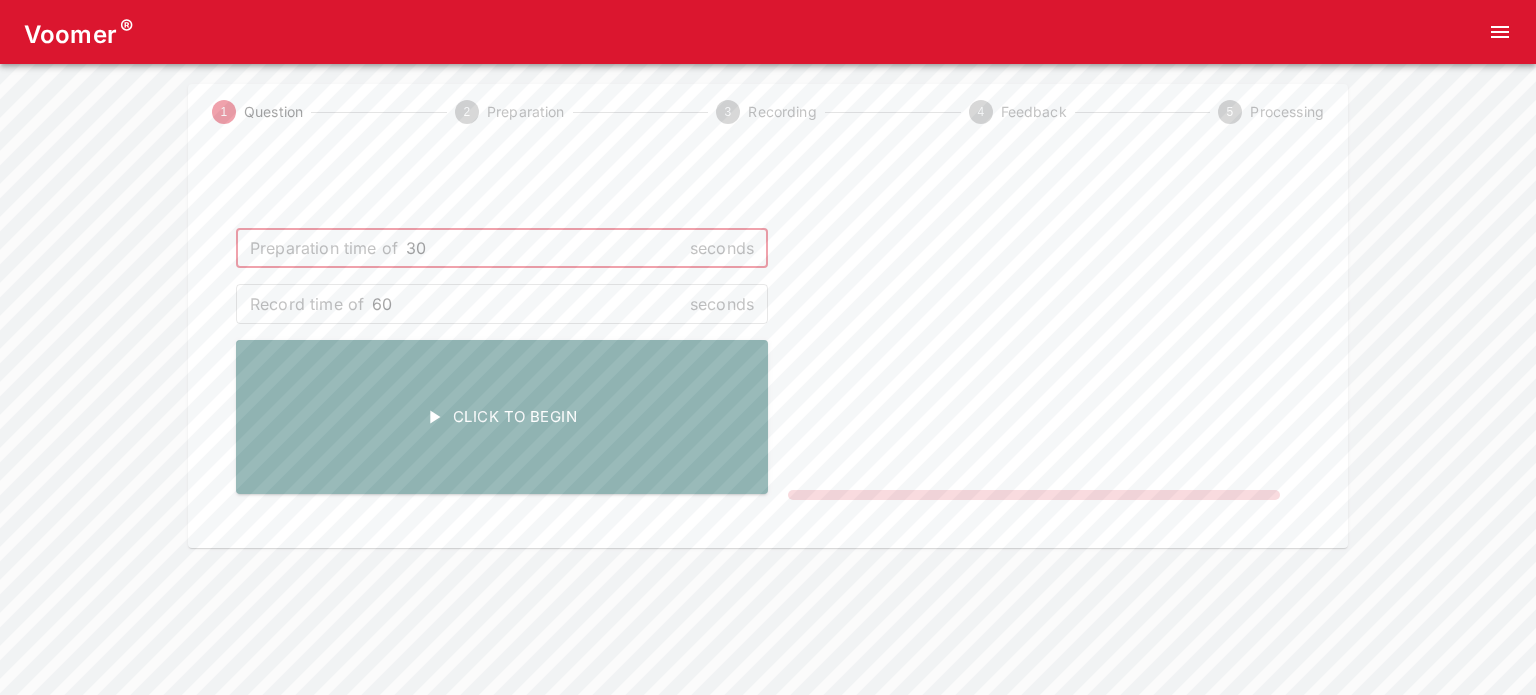 click on "30" at bounding box center [544, 248] 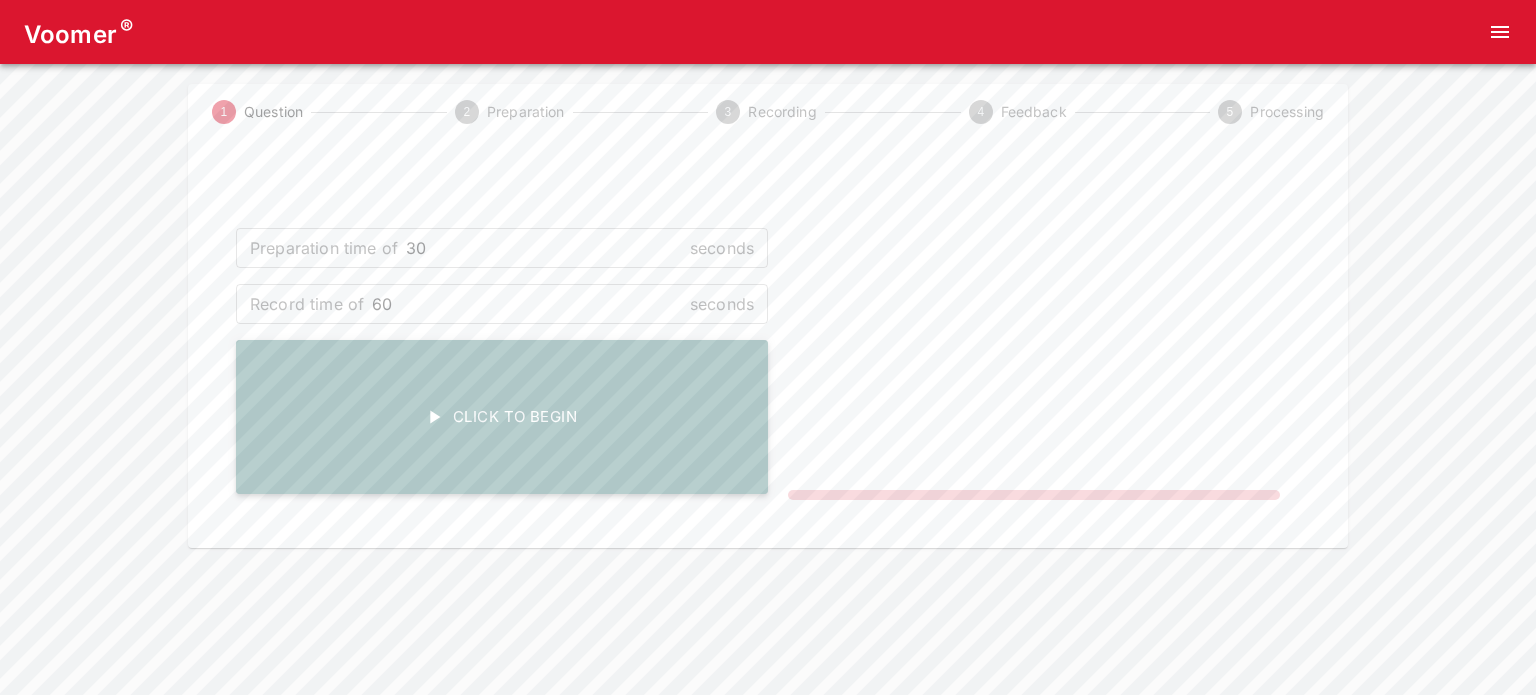 click on "Click To Begin" at bounding box center [502, 417] 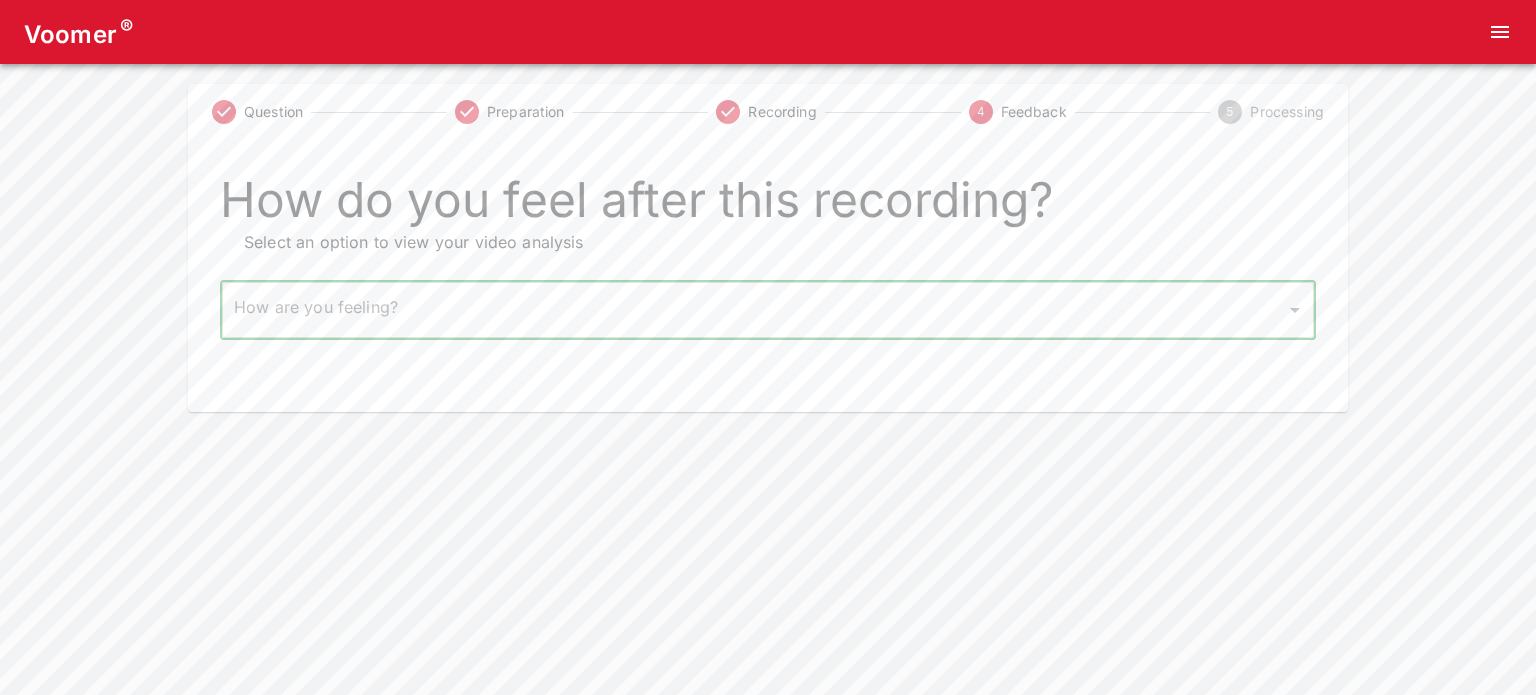 click on "Voomer ® Question Preparation Recording 4 Feedback 5 Processing How do you feel after this recording? Select an option to view your video analysis How are you feeling? ​ How are you feeling? Home Analysis Tokens: 0 Pricing Log Out
You've turned off quick searches.
Undo
Web
search
Copy
Define
Turn off quick searches" at bounding box center (768, 206) 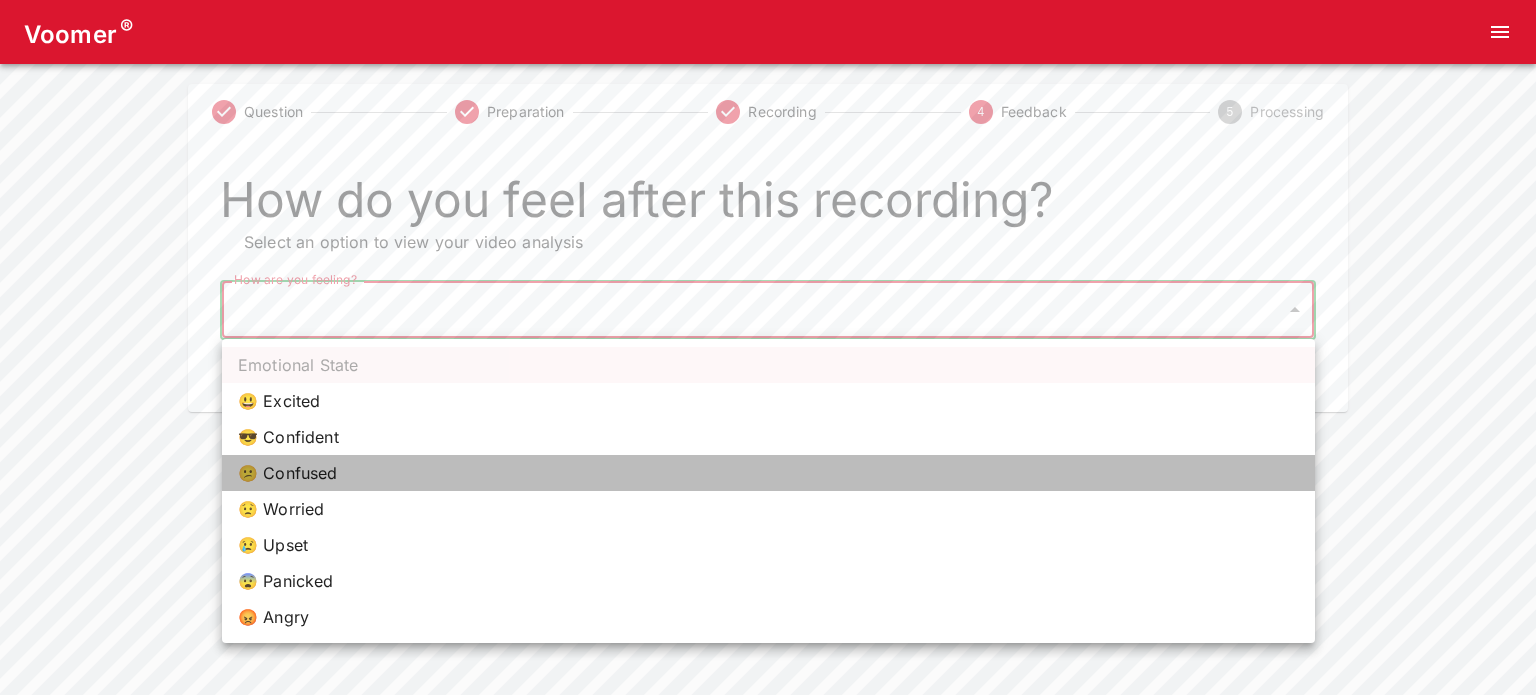 click on "😕 Confused" at bounding box center (768, 473) 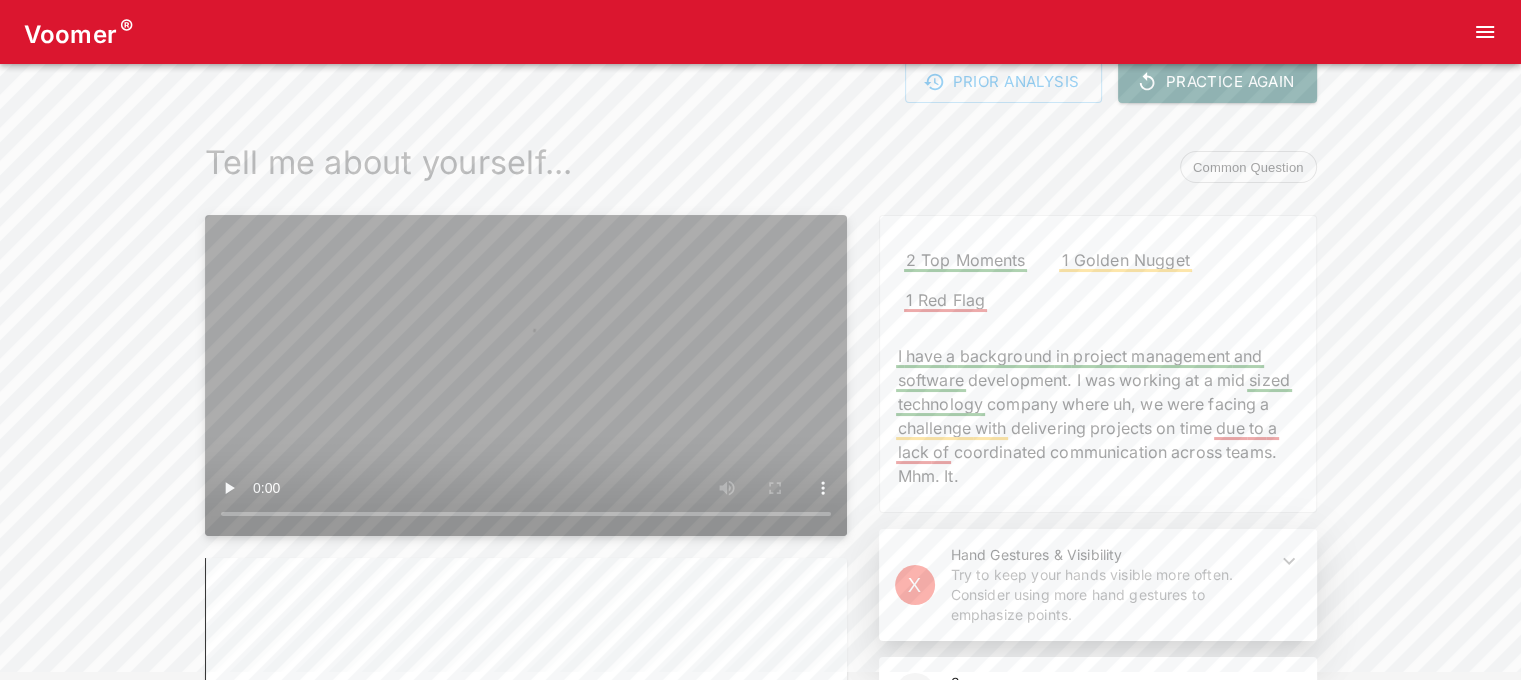scroll, scrollTop: 0, scrollLeft: 0, axis: both 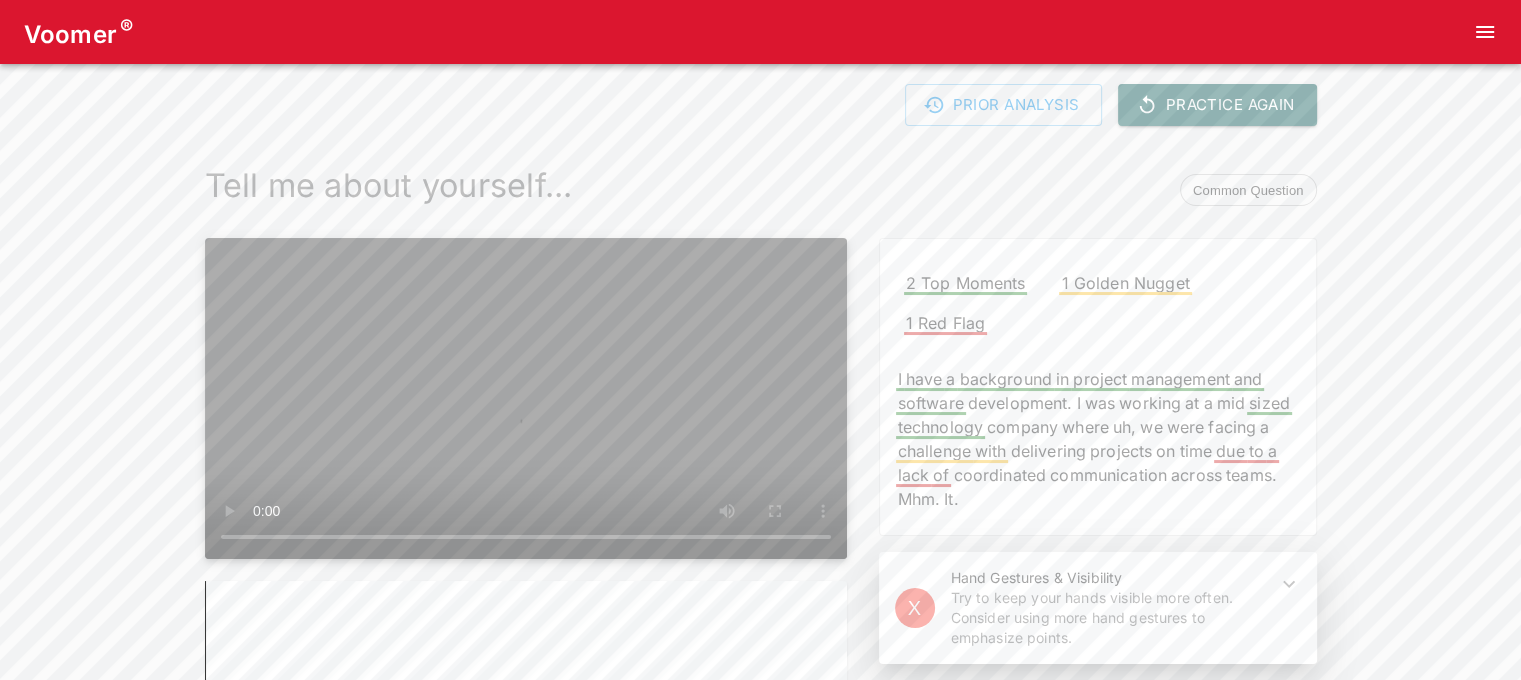 click on "Common Question" at bounding box center (1248, 191) 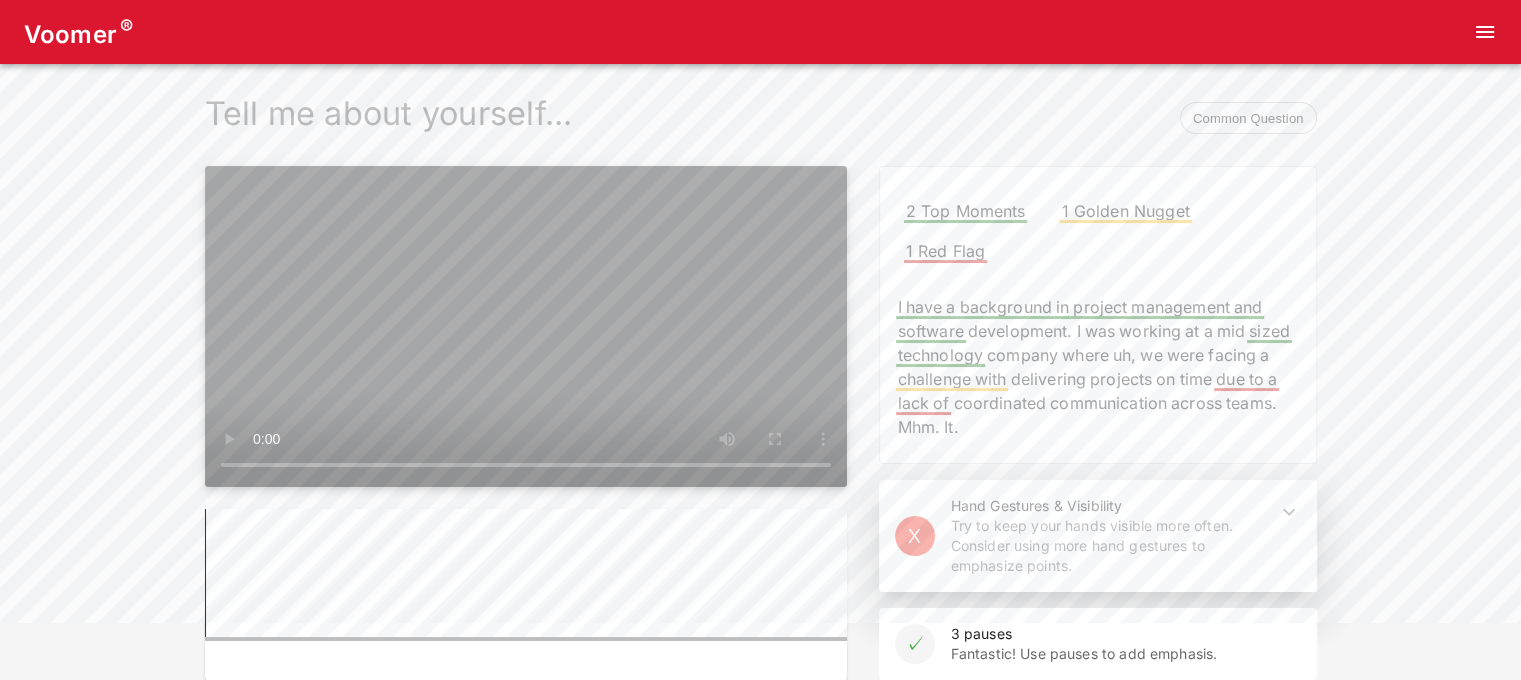 scroll, scrollTop: 0, scrollLeft: 0, axis: both 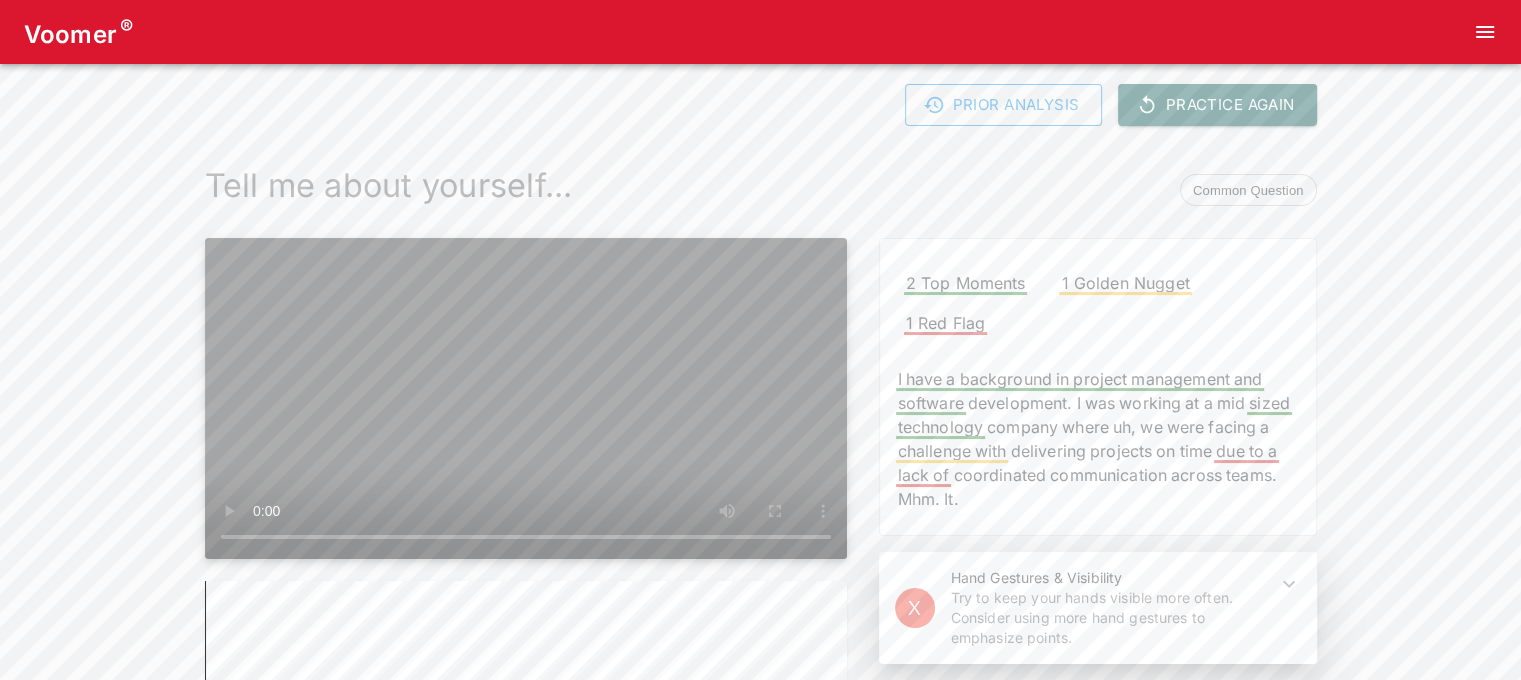 click on "Prior Analysis" at bounding box center [1003, 105] 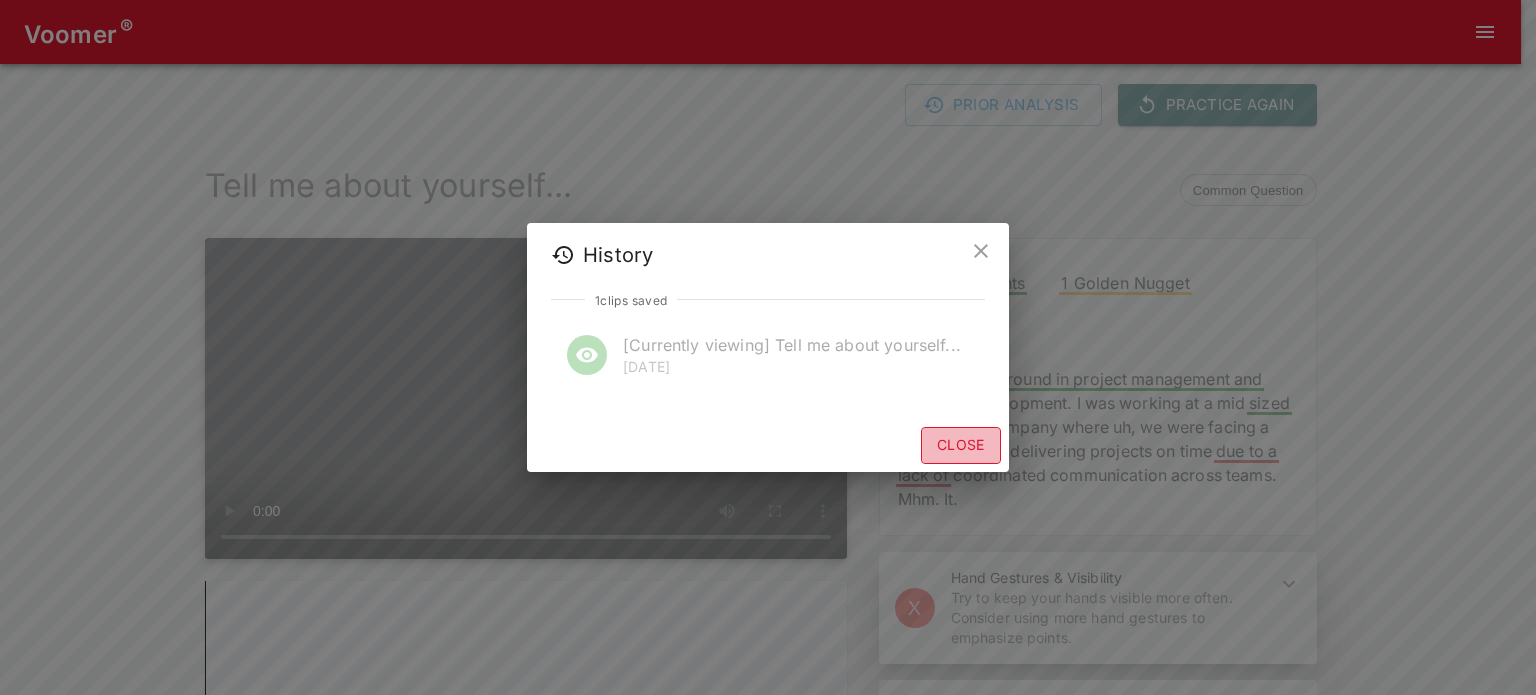 click on "Close" at bounding box center [961, 445] 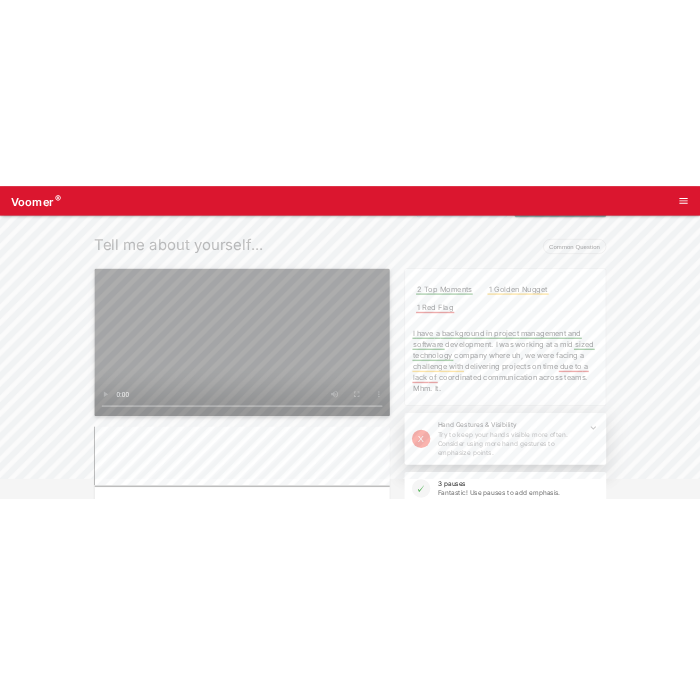 scroll, scrollTop: 60, scrollLeft: 0, axis: vertical 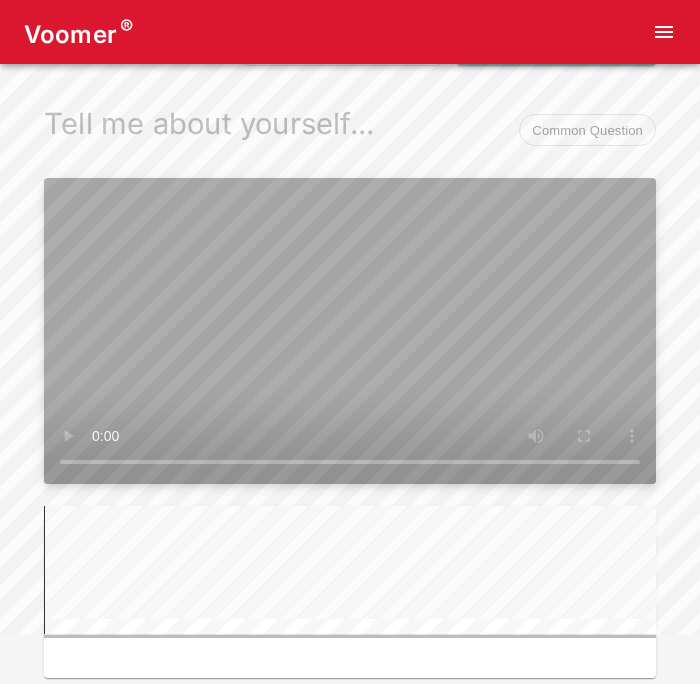 click on "Prior Analysis Practice Again Tell me about yourself... Common Question background project management software development working mid sized technology company uh facing challenge delivering projects time due lack coordinated communication across teams mhm 2 Top Moments 1 Golden Nugget 1 Red Flag I have a background in project management and software development. I was working at a mid sized technology company where uh, we were facing a challenge with delivering projects on time due to a lack of coordinated communication across teams. Mhm. It. X Hand Gestures & Visibility Try to keep your hands visible more often. Consider using more hand gestures to emphasize points.  ✓ 3 pauses Fantastic! Use pauses to add emphasis. ✓ 2 filler words Fantastic work - filler words are banished! ✓ 99% eye-contact Fantastic! You are looking at the camera directly, engaging the interviewer. Keep it up! ✓ 1 low-quality language Incredible work! ✓ Background Noise" at bounding box center [350, 1035] 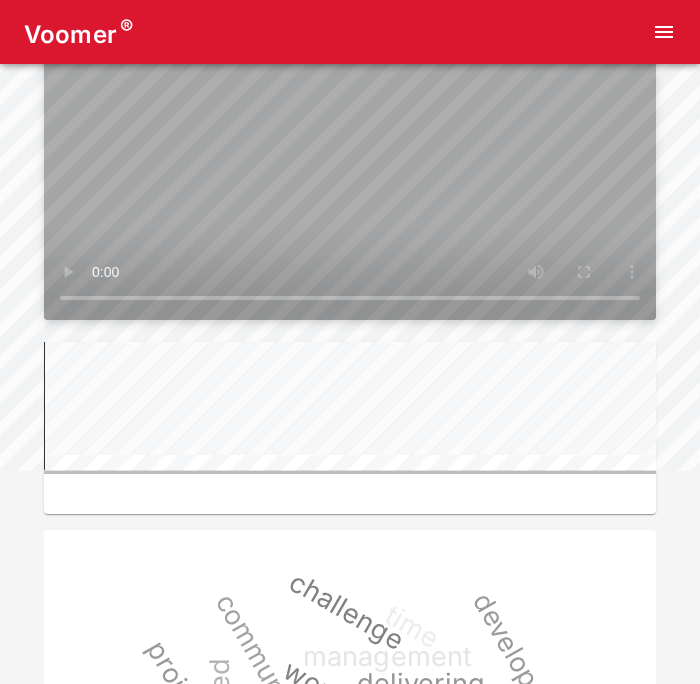 scroll, scrollTop: 0, scrollLeft: 0, axis: both 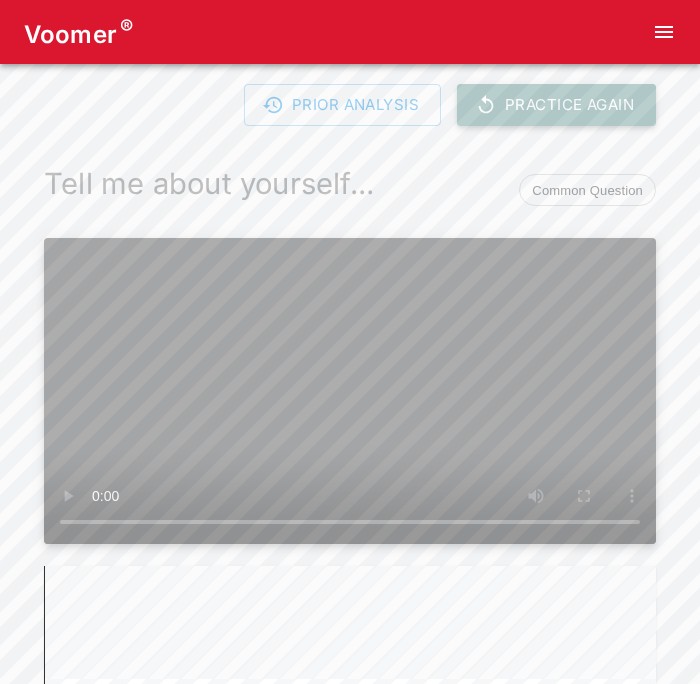 click on "Practice Again" at bounding box center (556, 105) 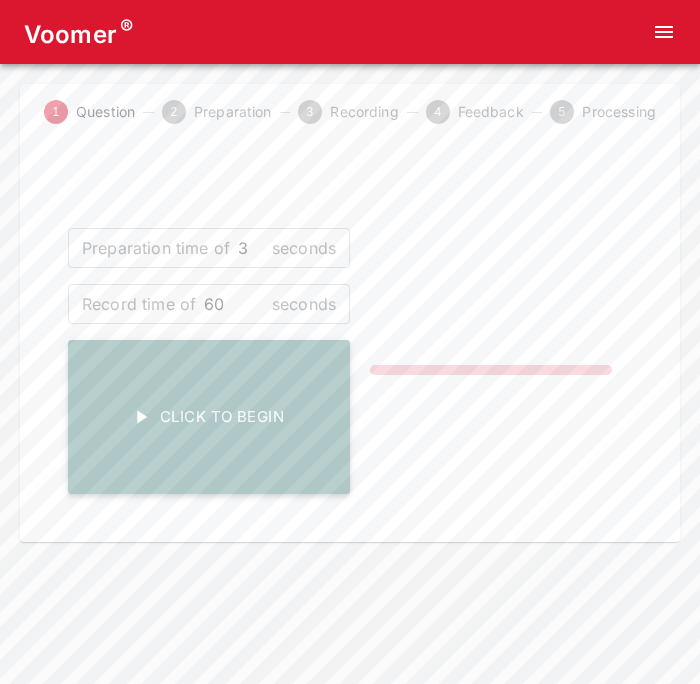 click on "Click To Begin" at bounding box center [209, 417] 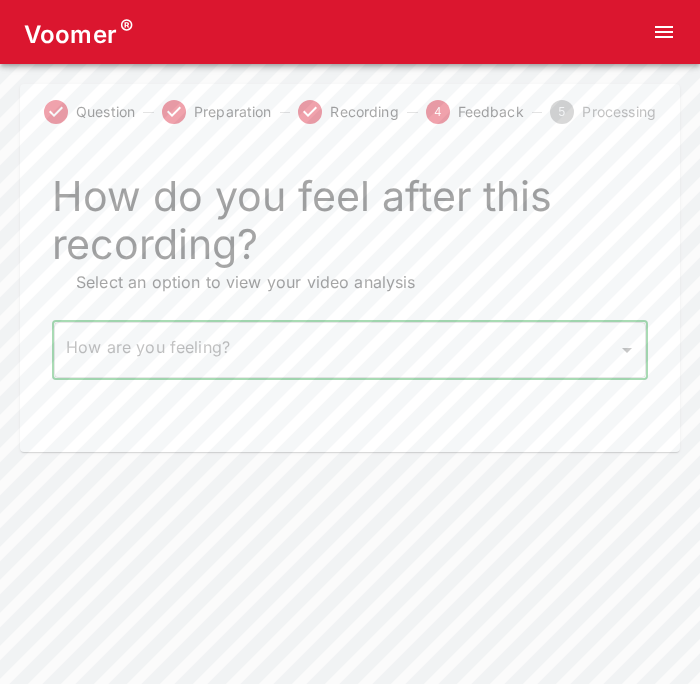 click on "Voomer ® Question Preparation Recording 4 Feedback 5 Processing How do you feel after this recording? Select an option to view your video analysis How are you feeling? ​ How are you feeling? Home Analysis Tokens: 0 Pricing Log Out
You've turned off quick searches.
Undo
Web
search
Copy
Define
Turn off quick searches" at bounding box center [350, 226] 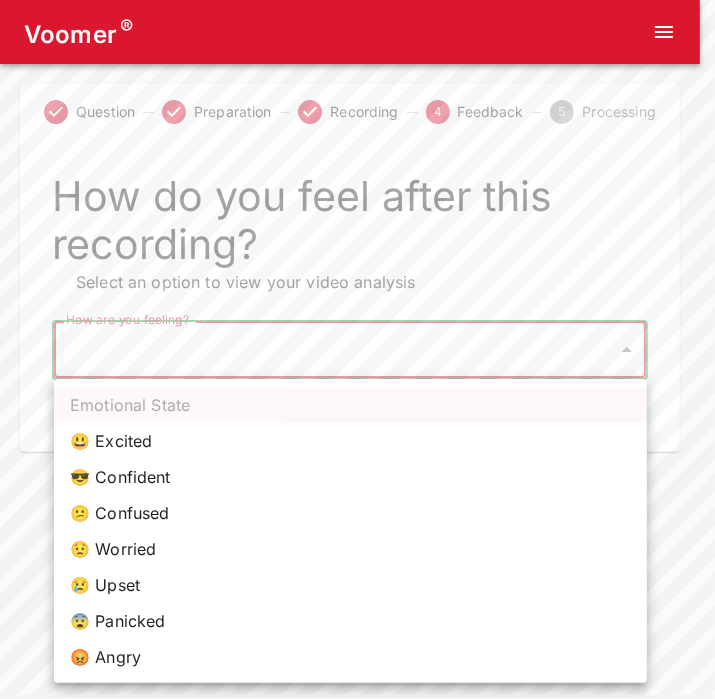 click on "Voomer ® Question Preparation Recording 4 Feedback 5 Processing How do you feel after this recording? Select an option to view your video analysis How are you feeling? ​ How are you feeling? Home Analysis Tokens: 0 Pricing Log Out
You've turned off quick searches.
Undo
Web
search
Copy
Define
Turn off quick searches
Emotional State  😃 Excited  😎 Confident  😕 Confused" at bounding box center [357, 226] 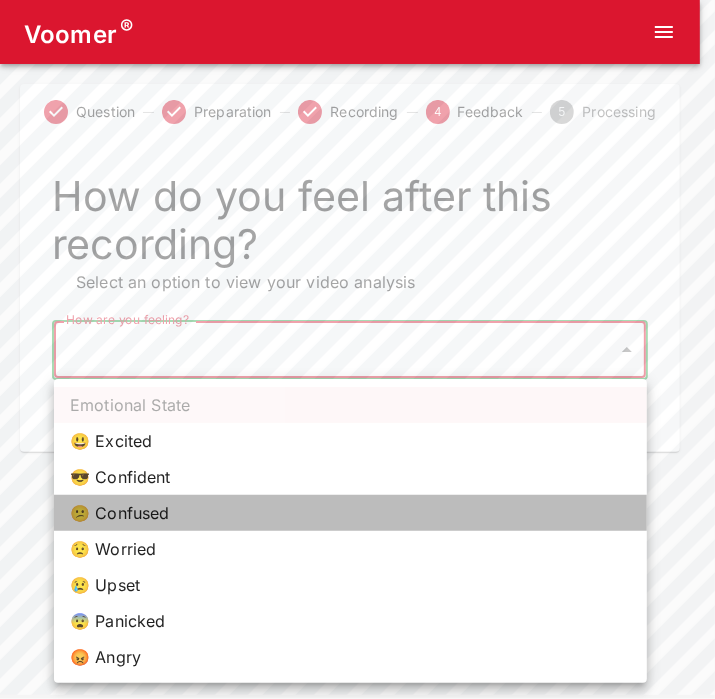 click on "😕 Confused" at bounding box center (350, 513) 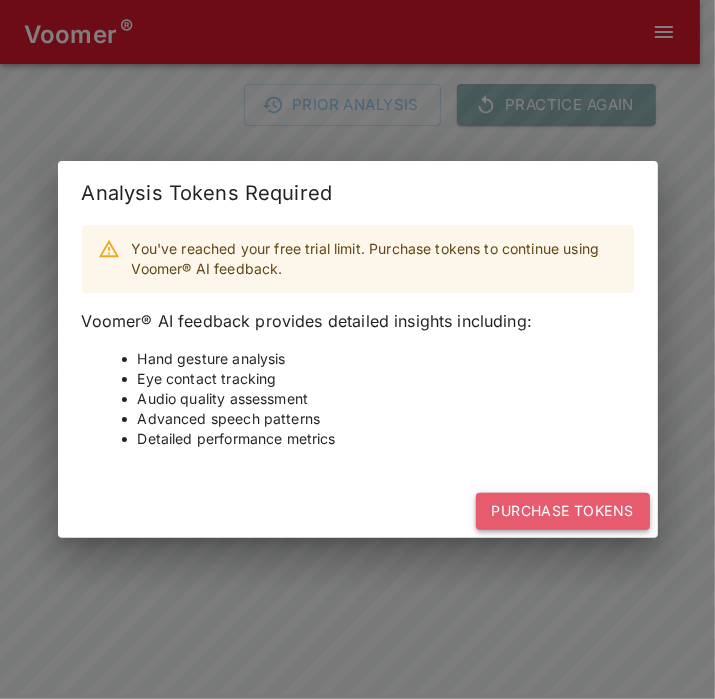 click on "Purchase Tokens" at bounding box center [563, 511] 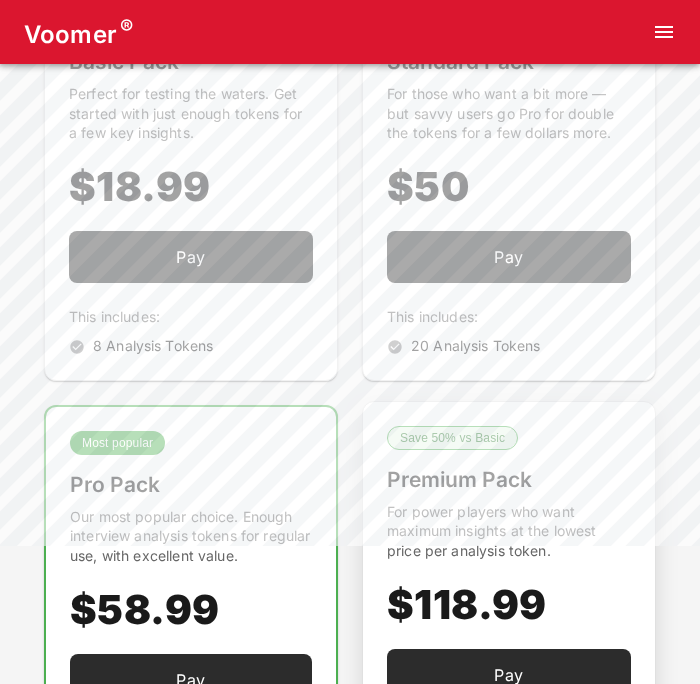 scroll, scrollTop: 0, scrollLeft: 0, axis: both 